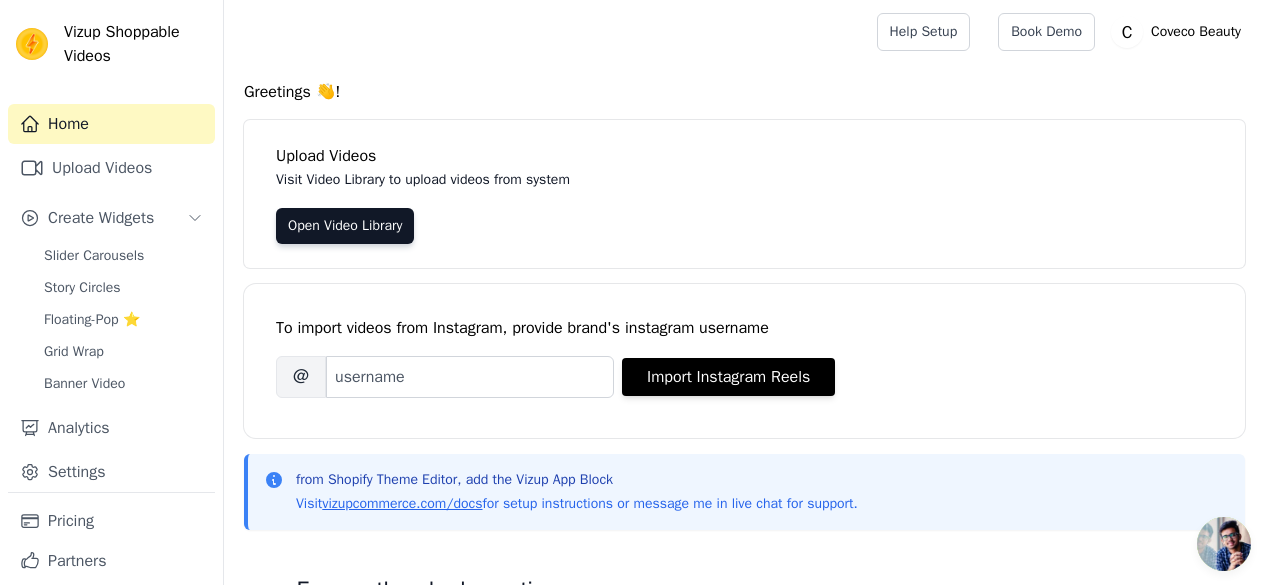 scroll, scrollTop: 0, scrollLeft: 0, axis: both 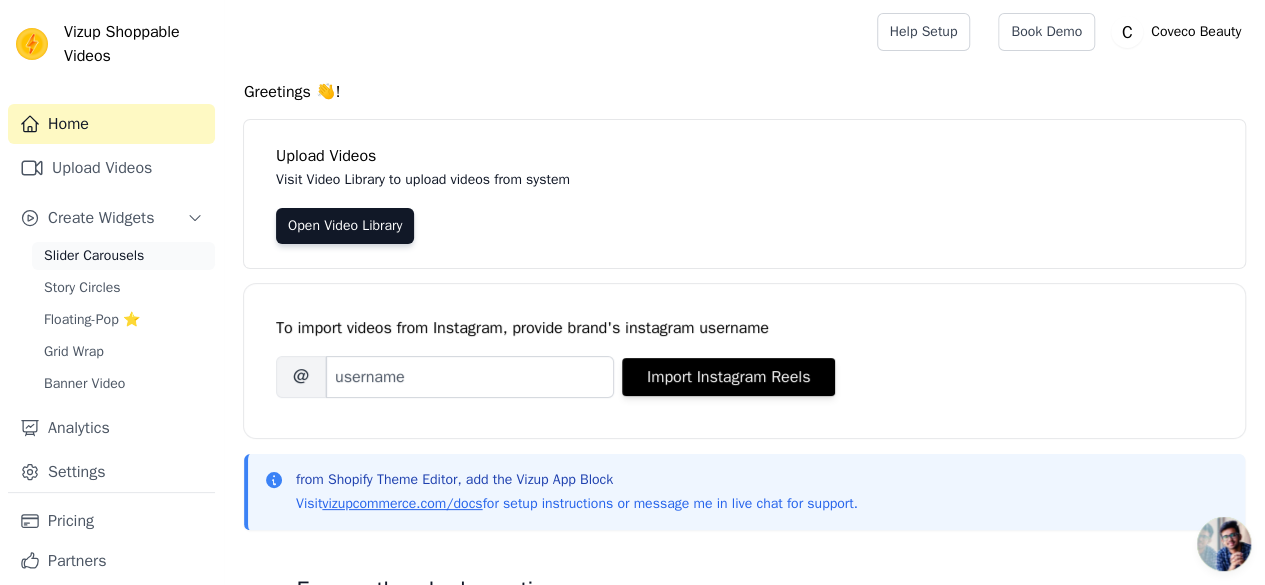 click on "Slider Carousels" at bounding box center [94, 256] 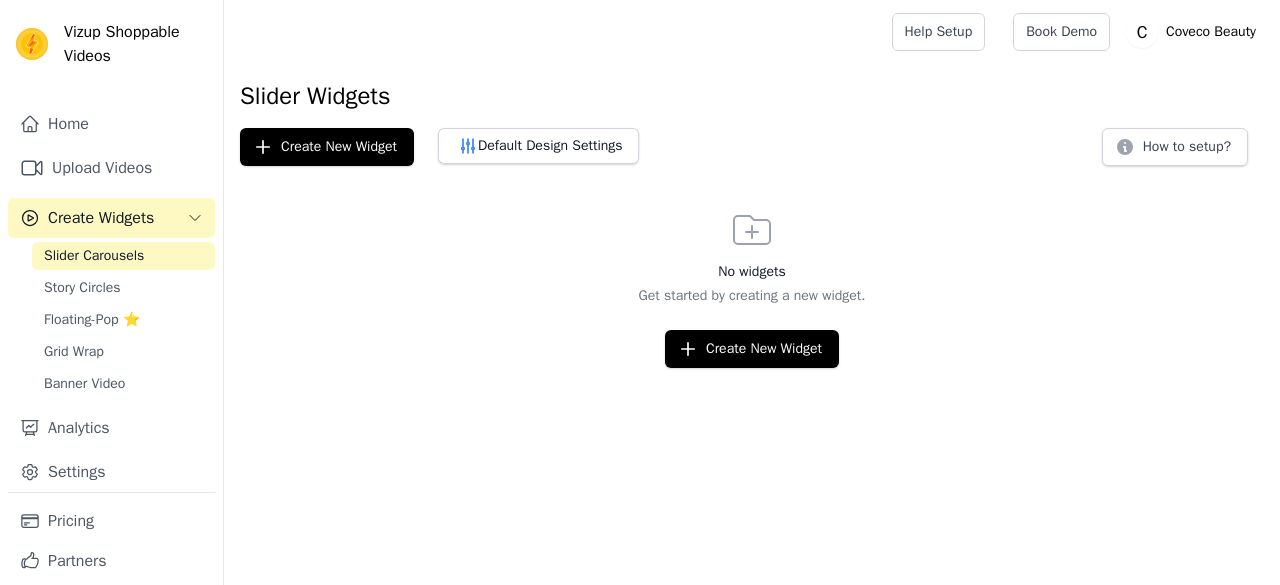 scroll, scrollTop: 0, scrollLeft: 0, axis: both 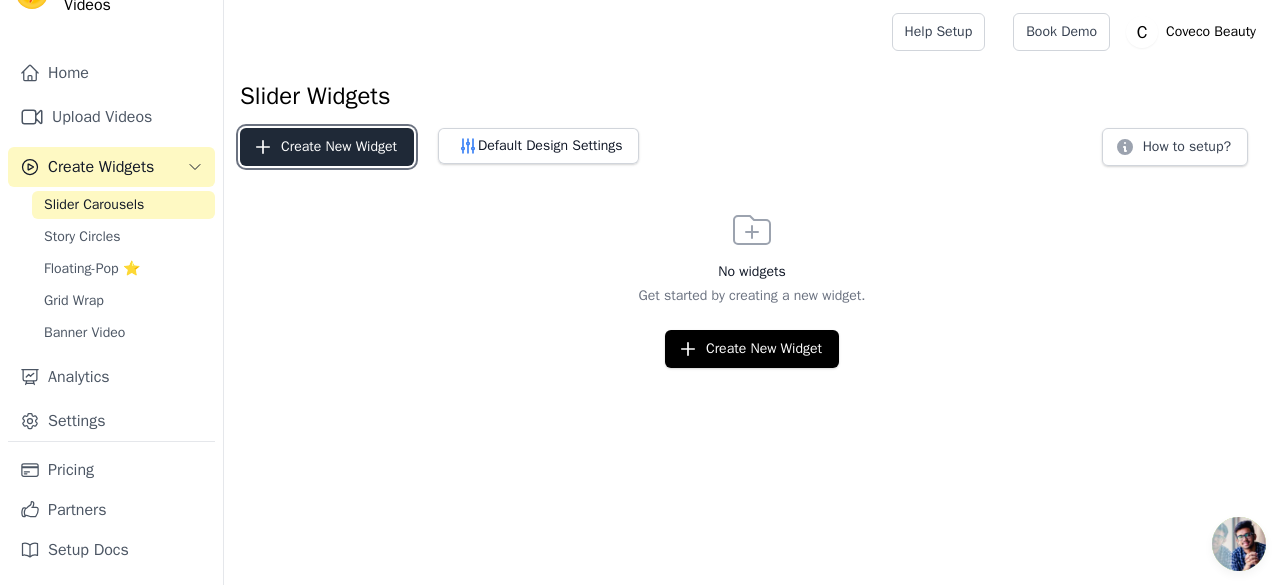click on "Create New Widget" at bounding box center (327, 147) 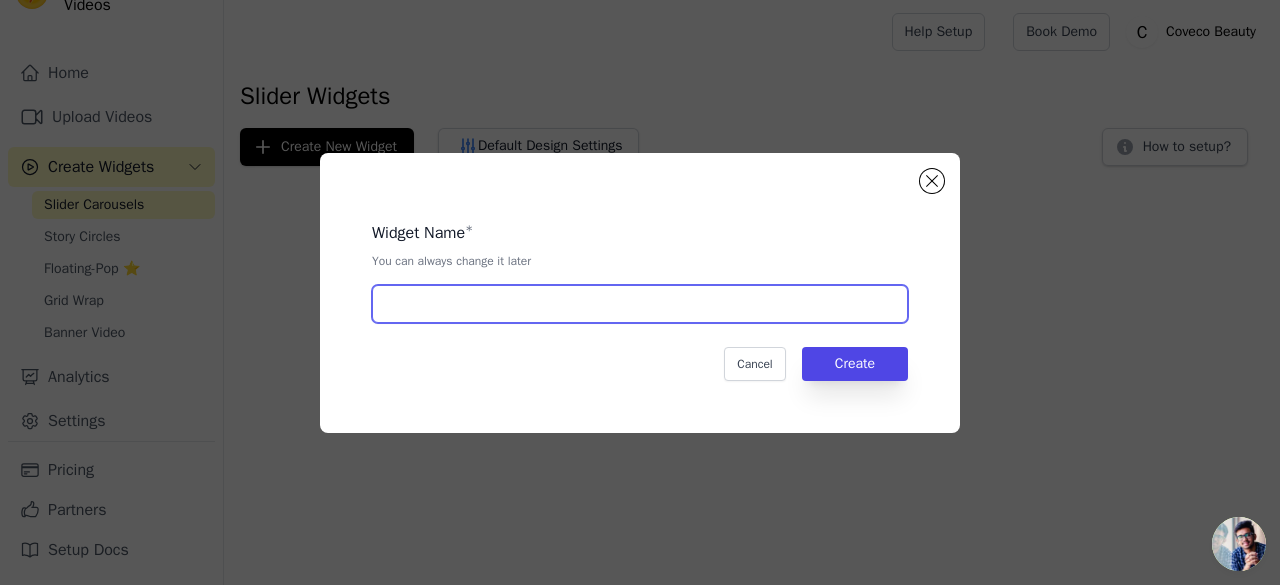 click at bounding box center (640, 304) 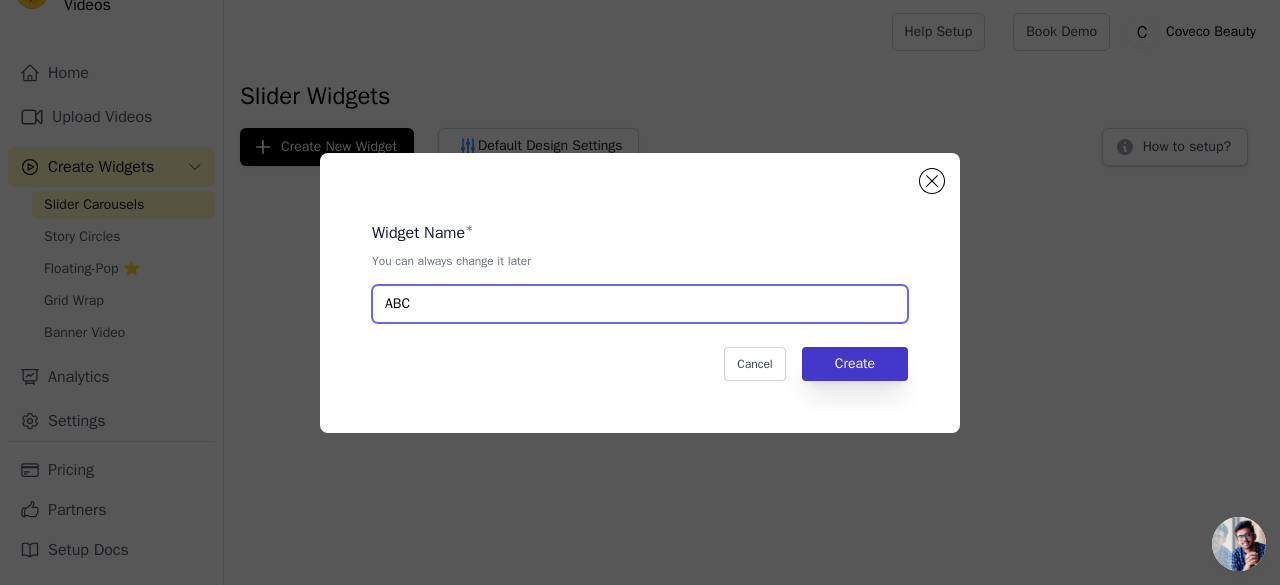 type on "ABC" 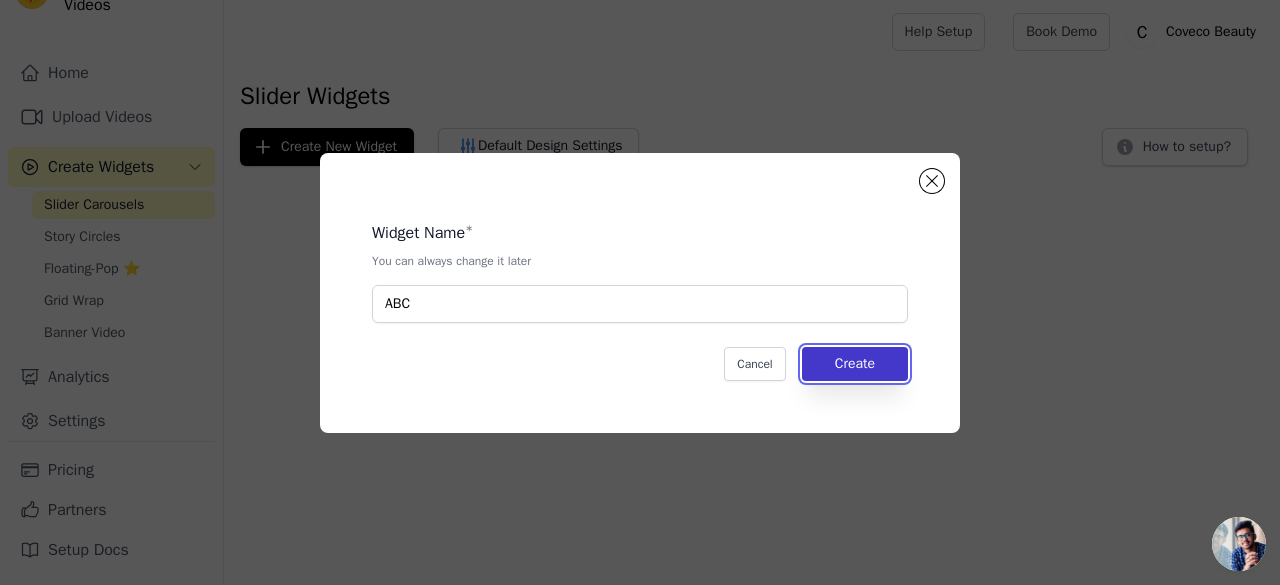 click on "Create" at bounding box center [855, 364] 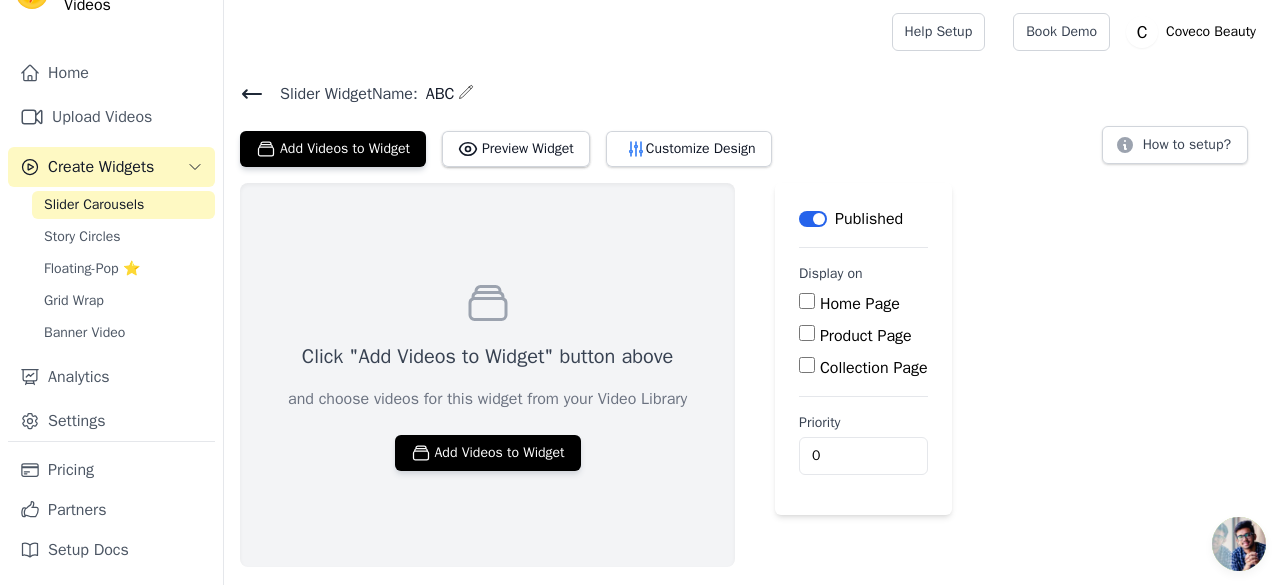 click on "Product Page" at bounding box center (807, 333) 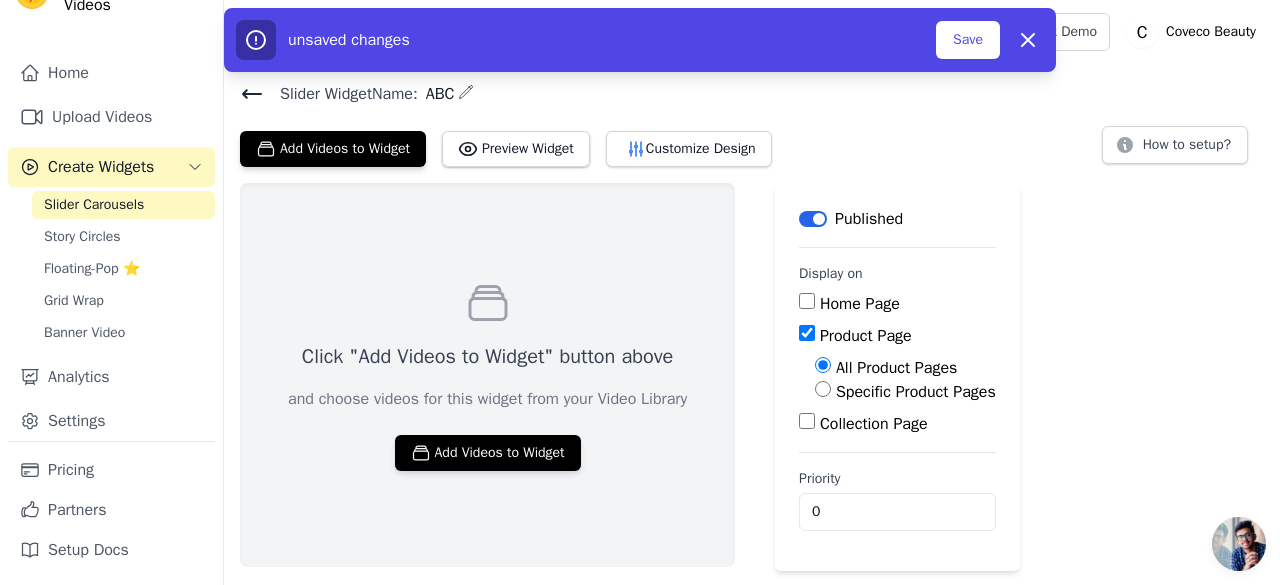 click on "Collection Page" at bounding box center (807, 421) 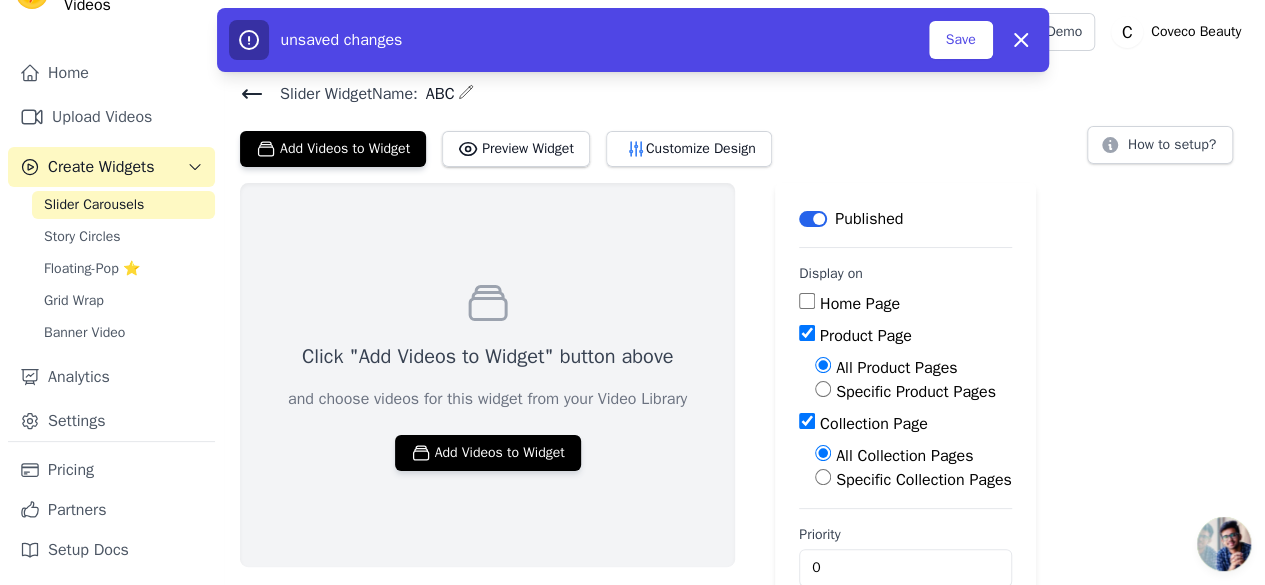 click on "Product Page" at bounding box center (807, 333) 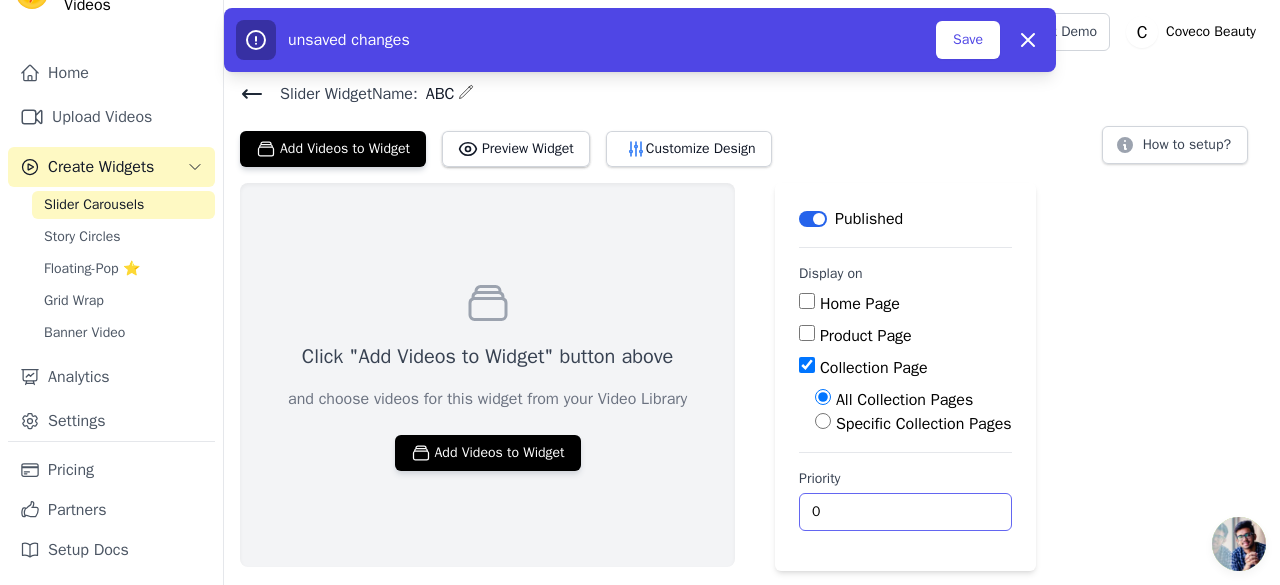 click on "0" at bounding box center (905, 512) 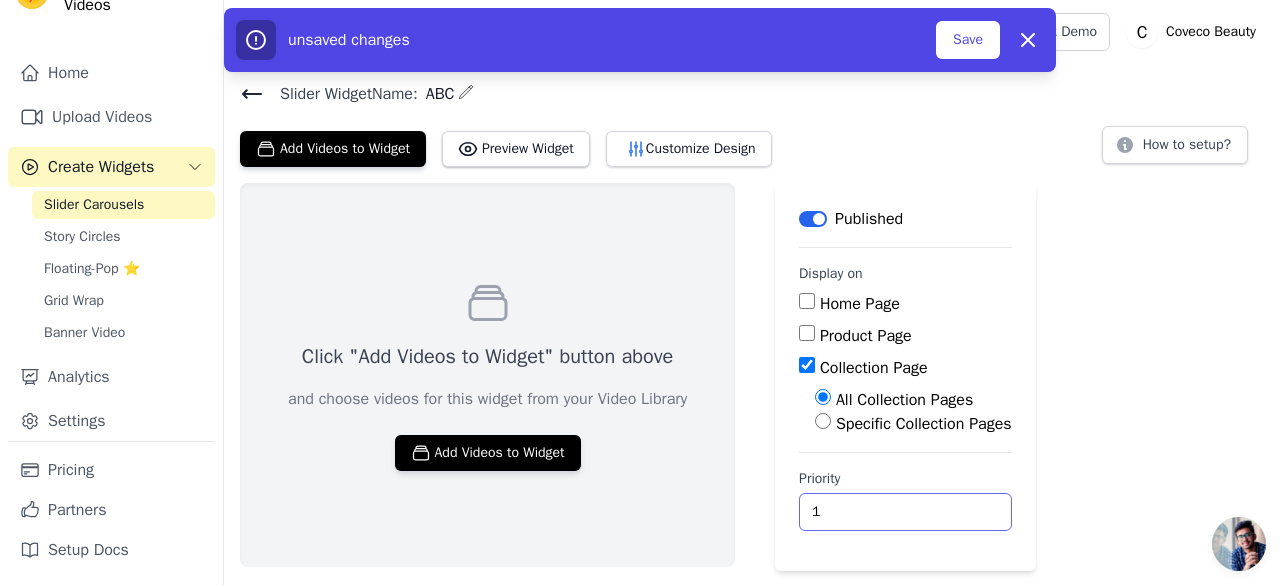 click on "1" at bounding box center [905, 512] 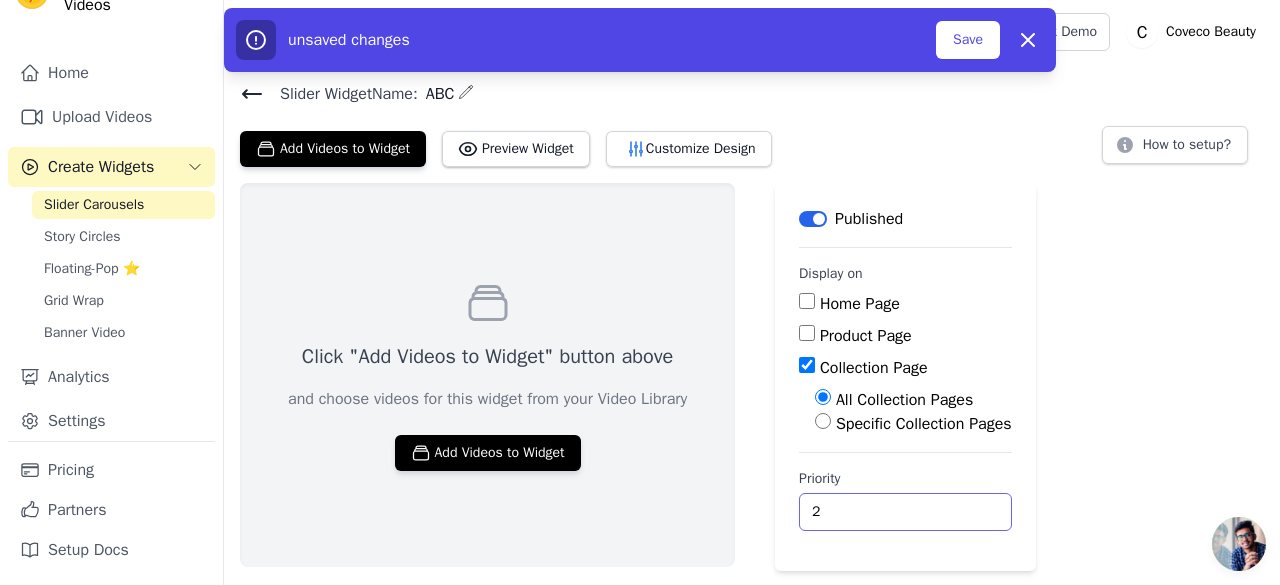 click on "2" at bounding box center (905, 512) 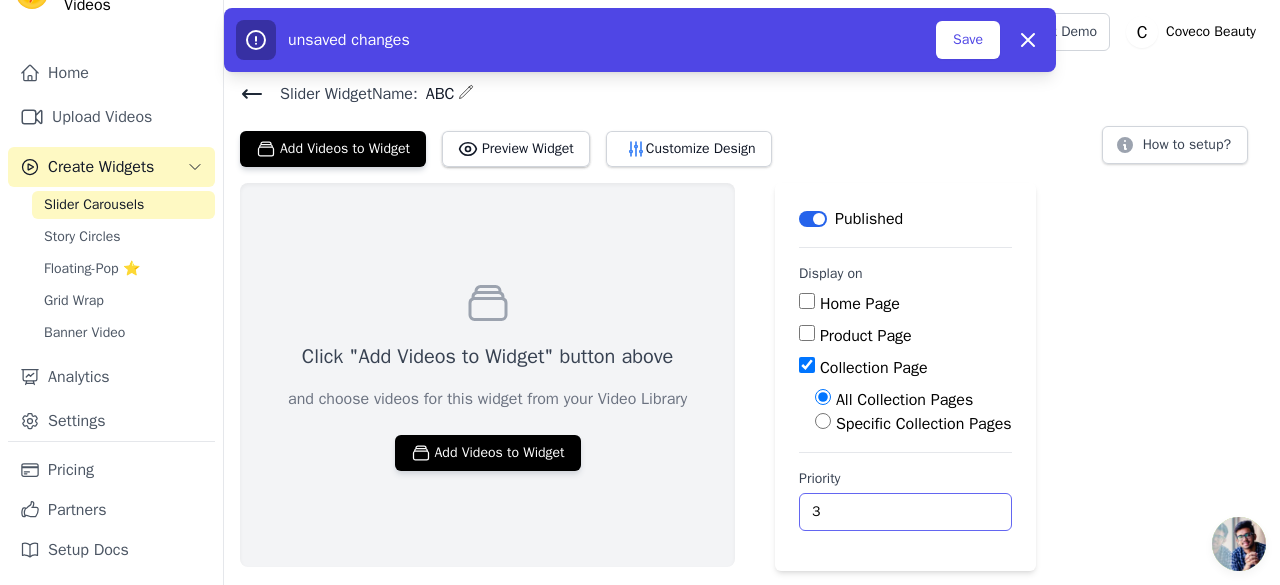 click on "3" at bounding box center (905, 512) 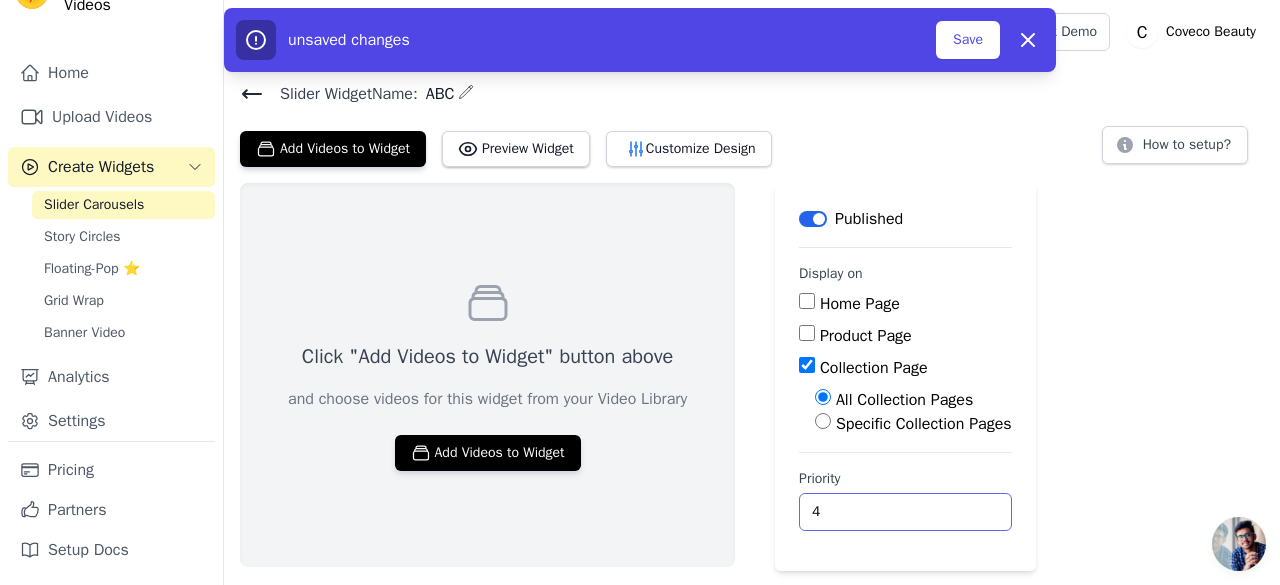 click on "4" at bounding box center (905, 512) 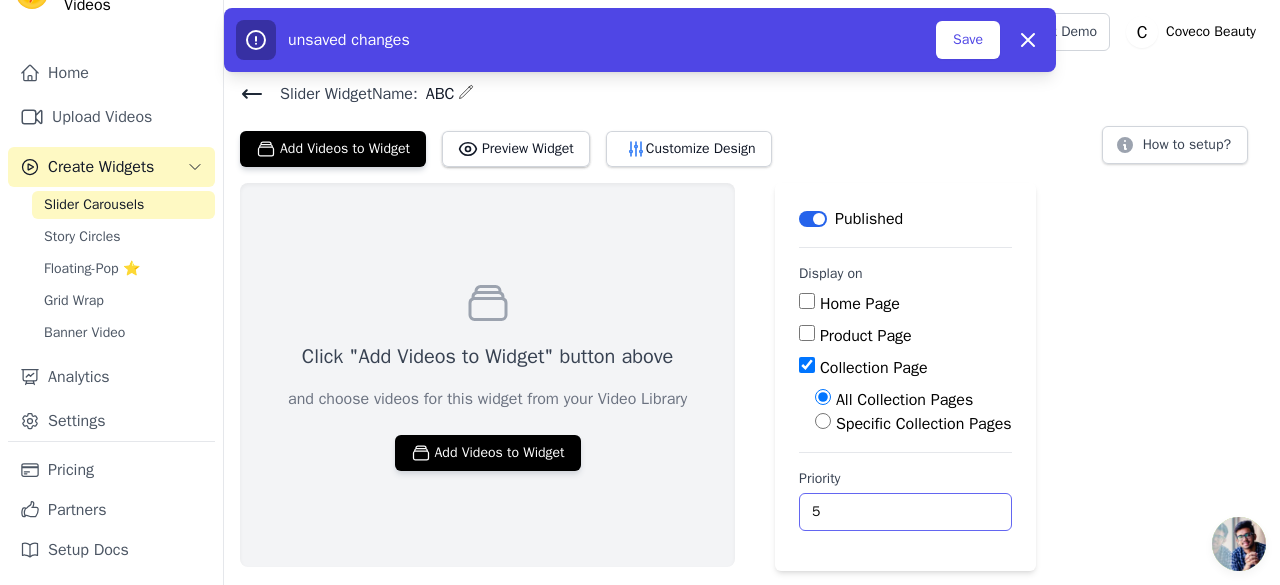 click on "5" at bounding box center [905, 512] 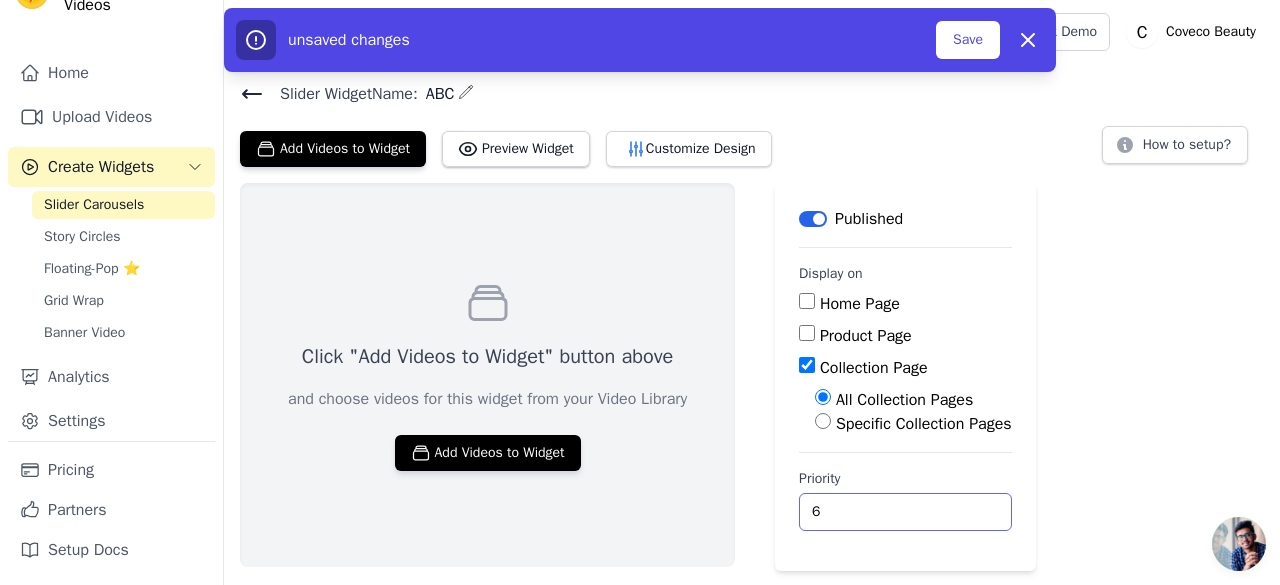 click on "6" at bounding box center [905, 512] 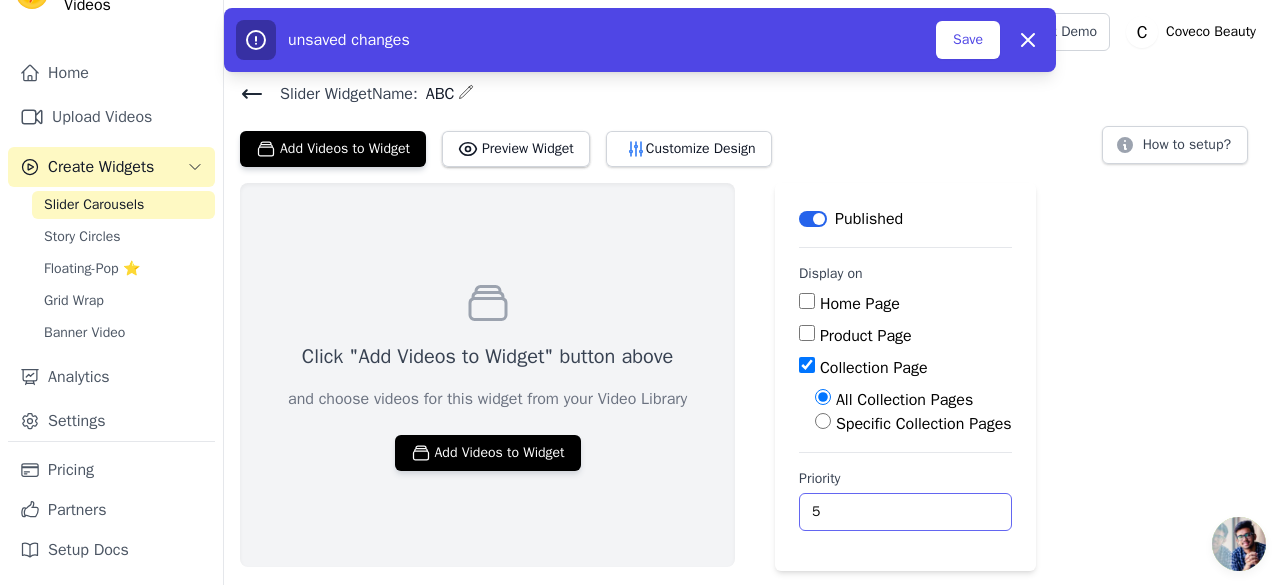 type on "5" 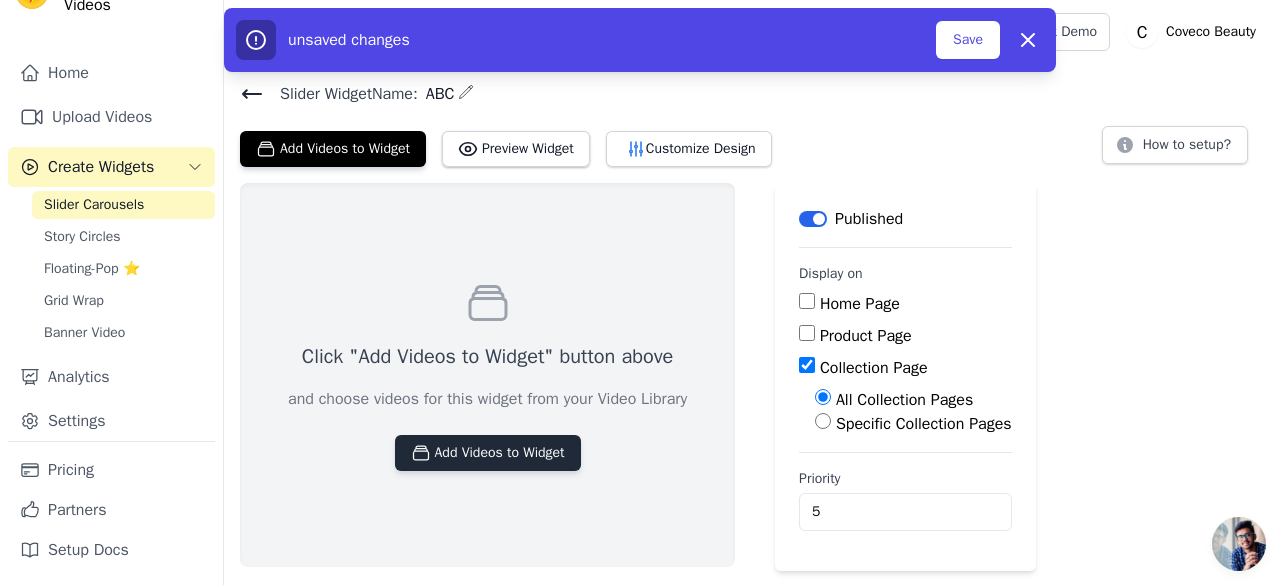 click on "Add Videos to Widget" at bounding box center (488, 453) 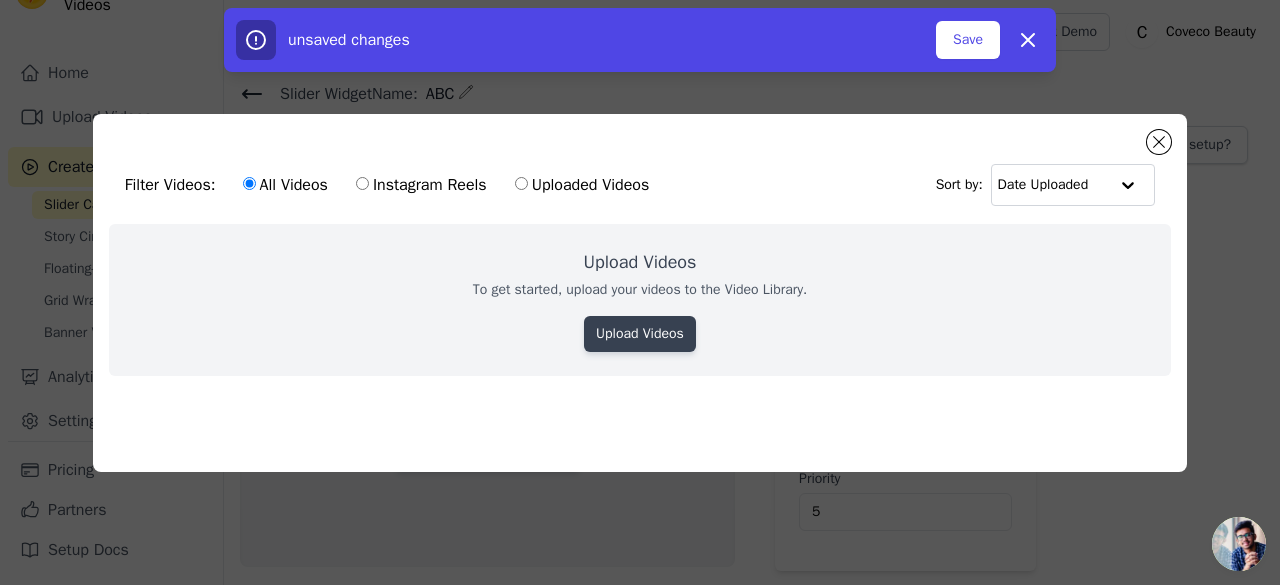 click on "Upload Videos" at bounding box center [640, 334] 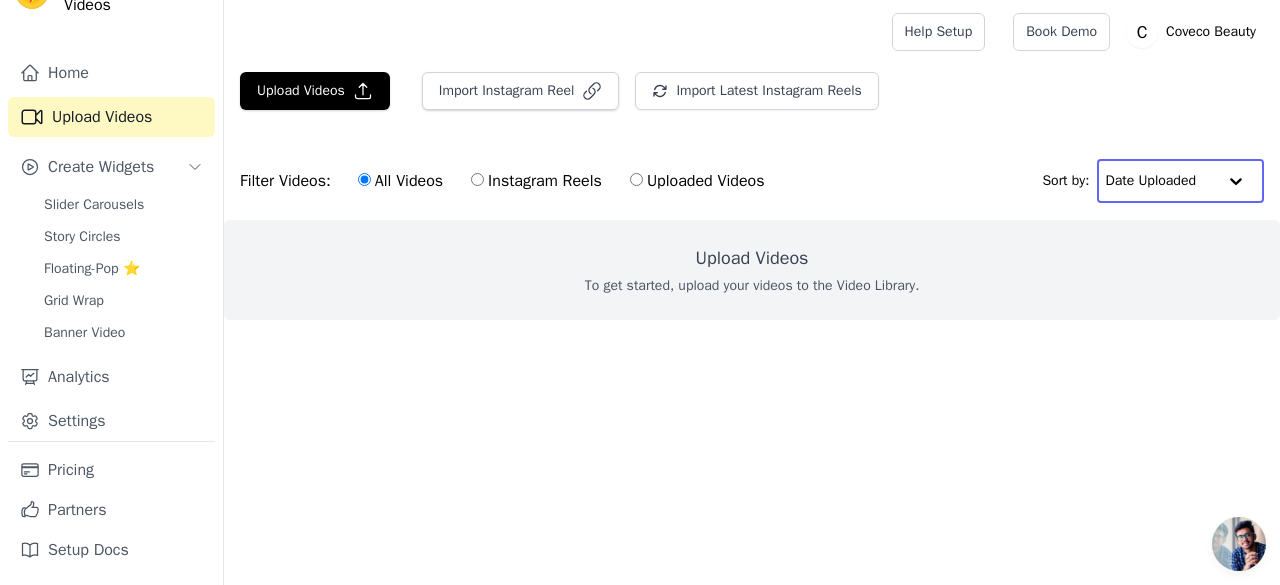 click 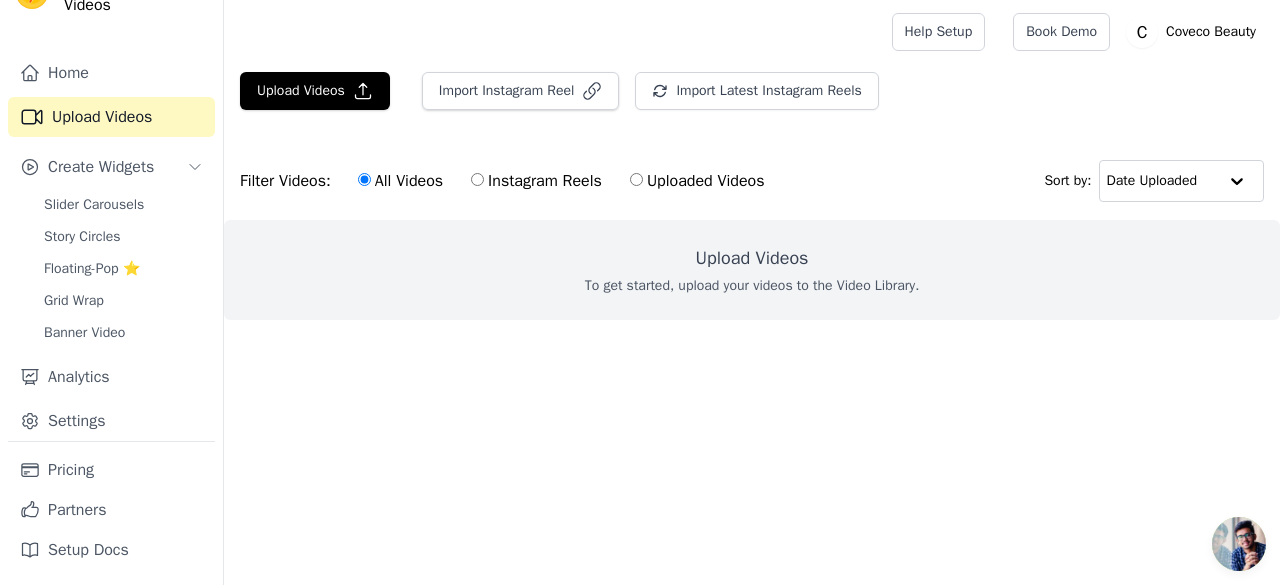 click on "Upload Videos   To get started, upload your videos to the Video Library." at bounding box center [752, 270] 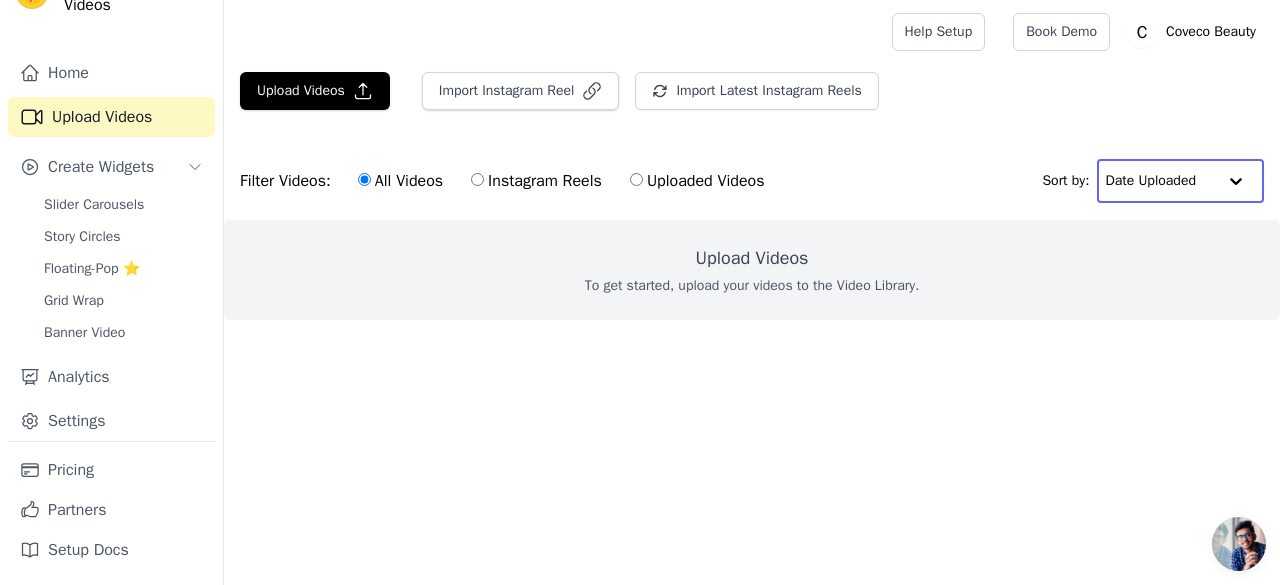 click 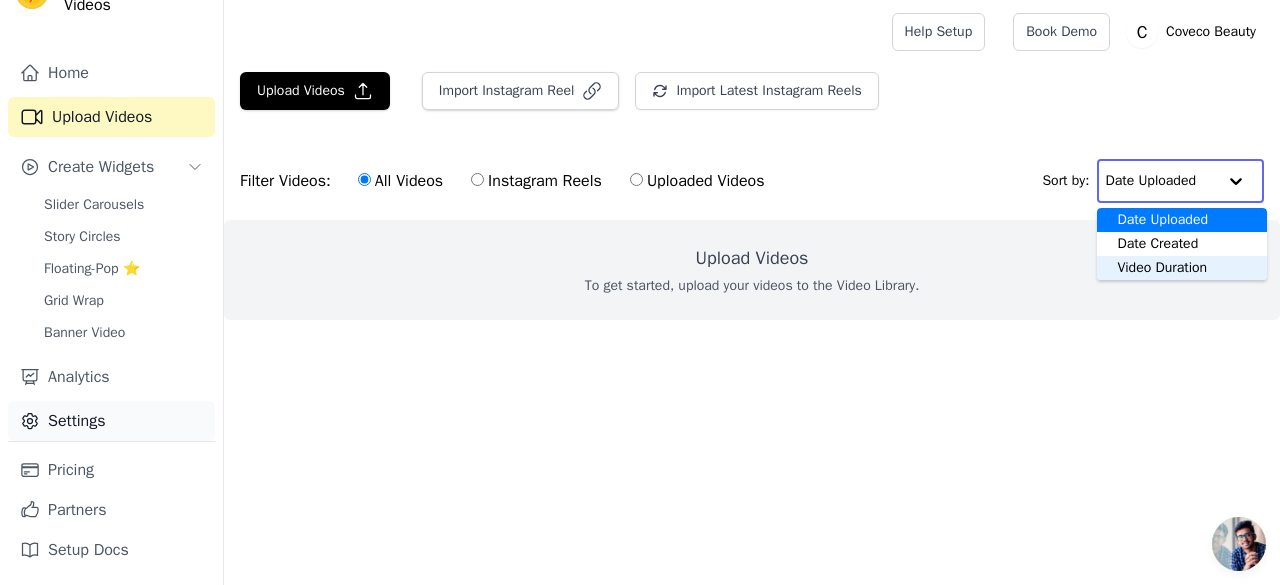 click on "Settings" at bounding box center (111, 421) 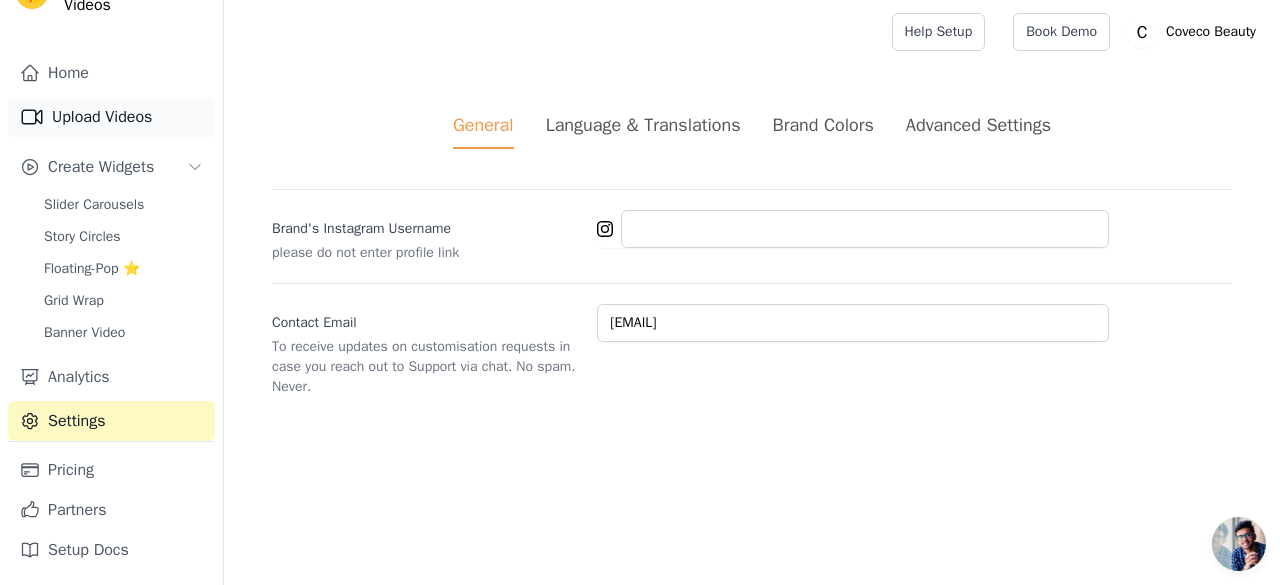 click on "Upload Videos" at bounding box center (111, 117) 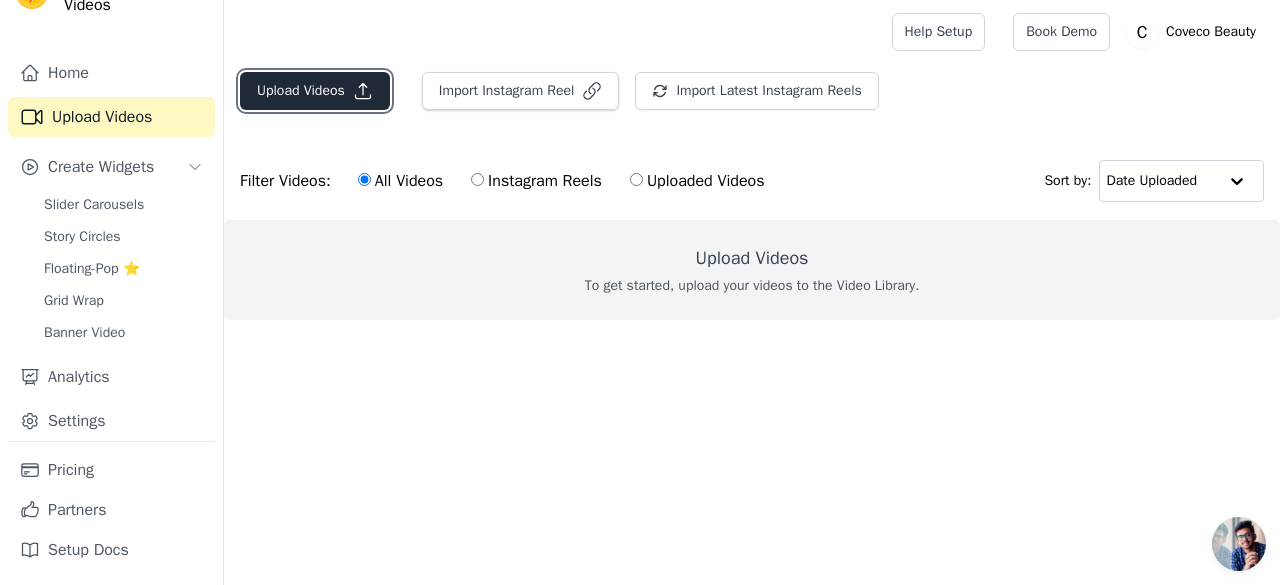 click on "Upload Videos" at bounding box center [315, 91] 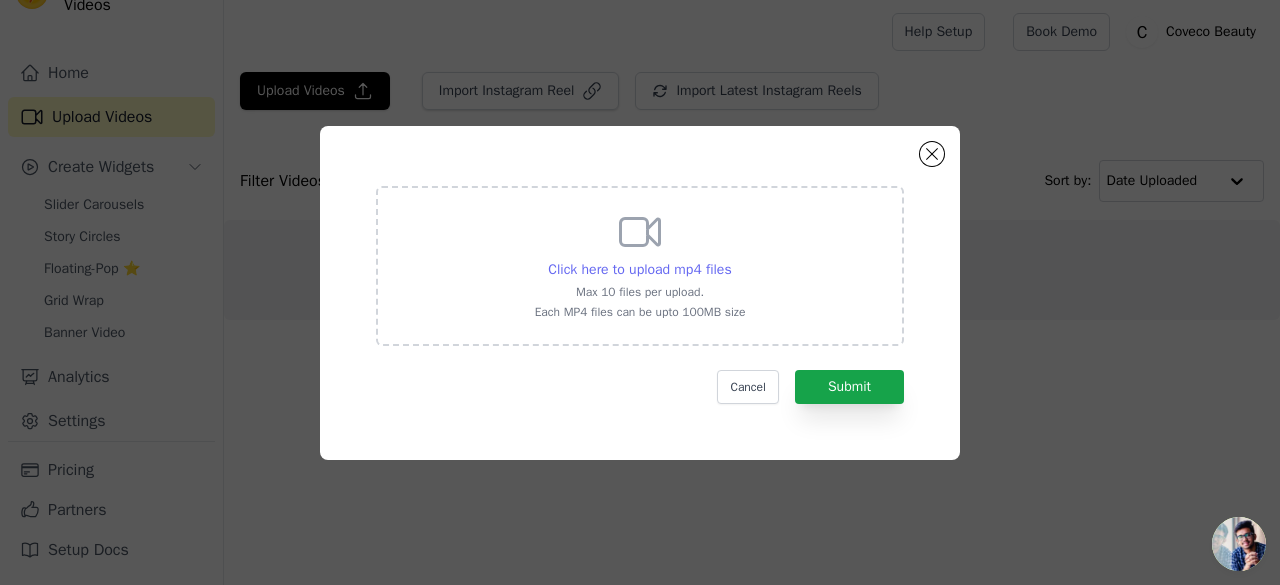 click on "Click here to upload mp4 files" at bounding box center (639, 269) 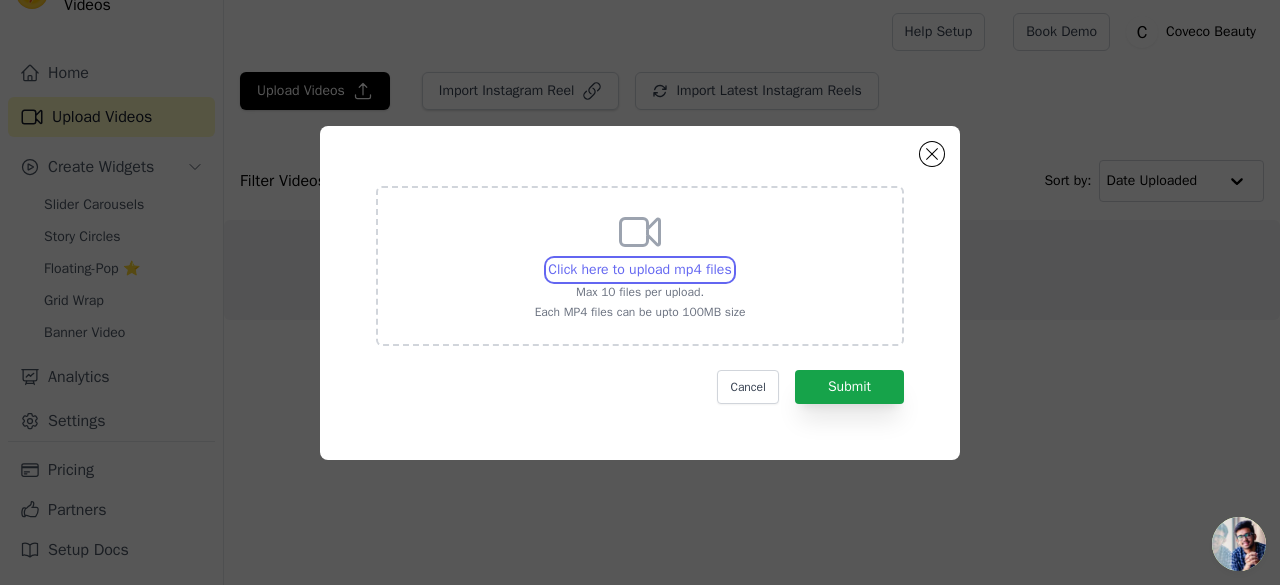 click on "Click here to upload mp4 files     Max 10 files per upload.   Each MP4 files can be upto 100MB size" at bounding box center [731, 259] 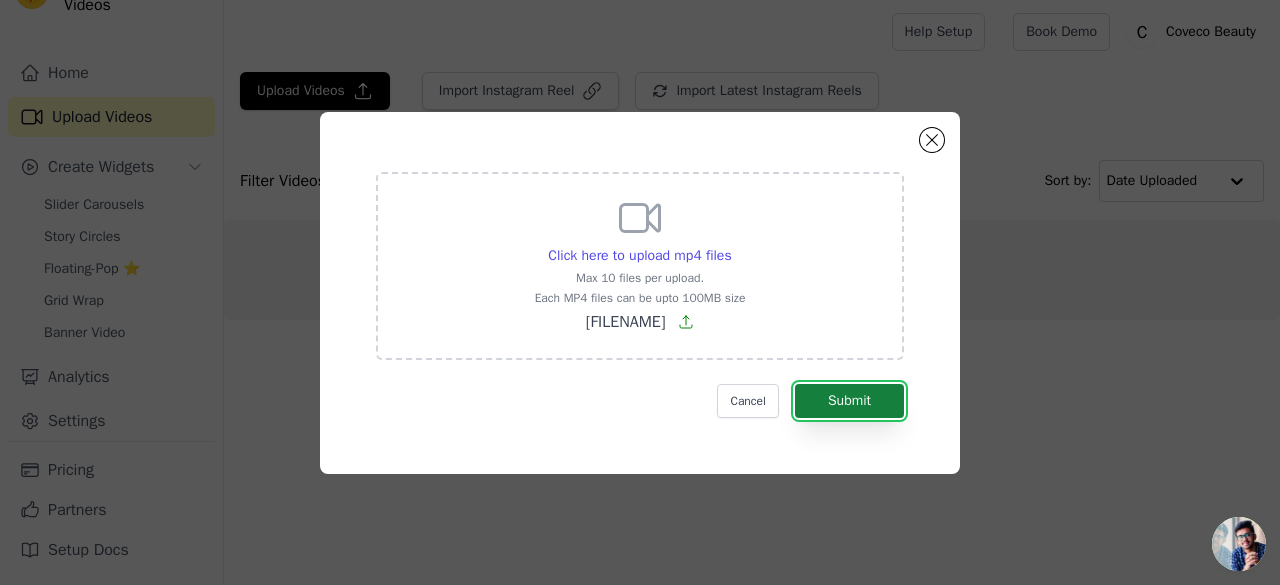 click on "Submit" at bounding box center (849, 401) 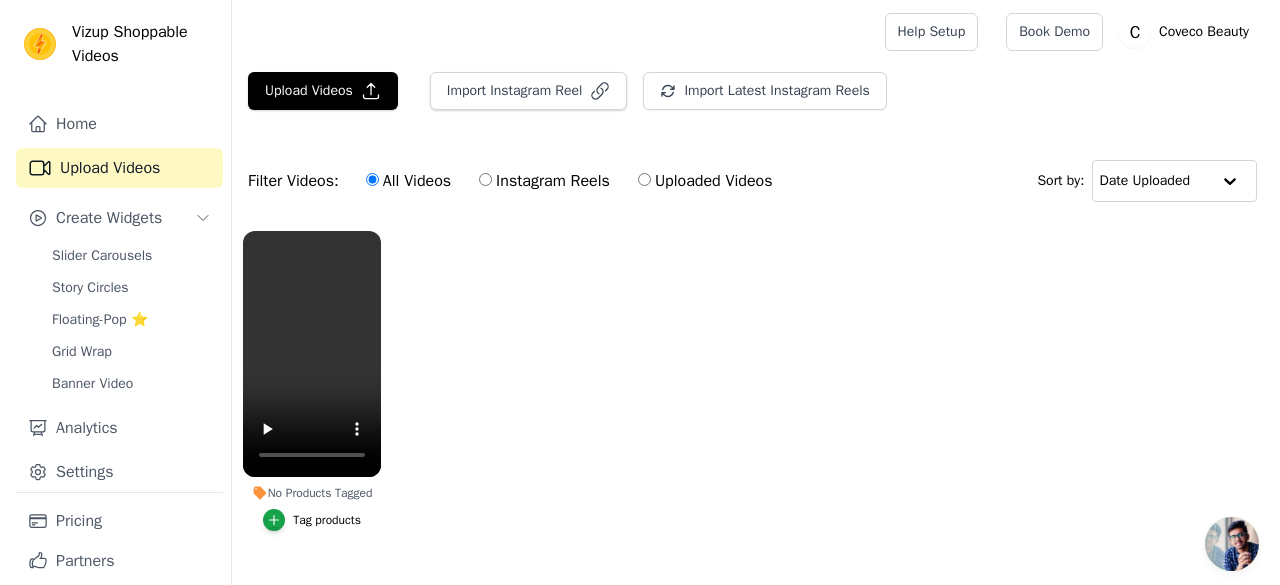 scroll, scrollTop: 0, scrollLeft: 0, axis: both 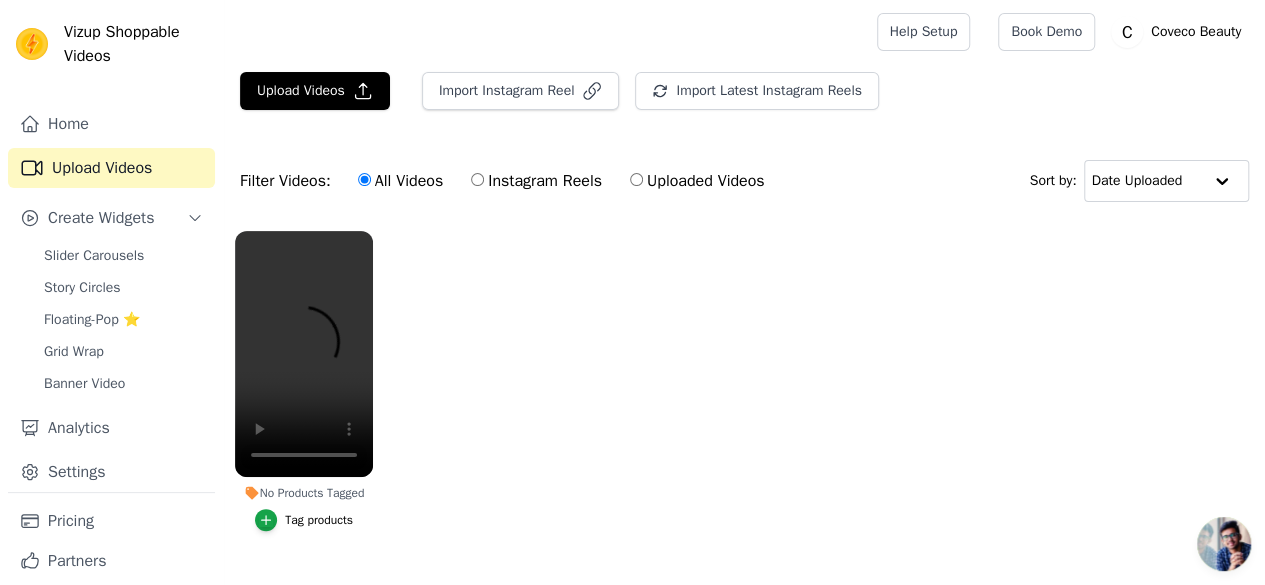 click on "Tag products" at bounding box center [319, 520] 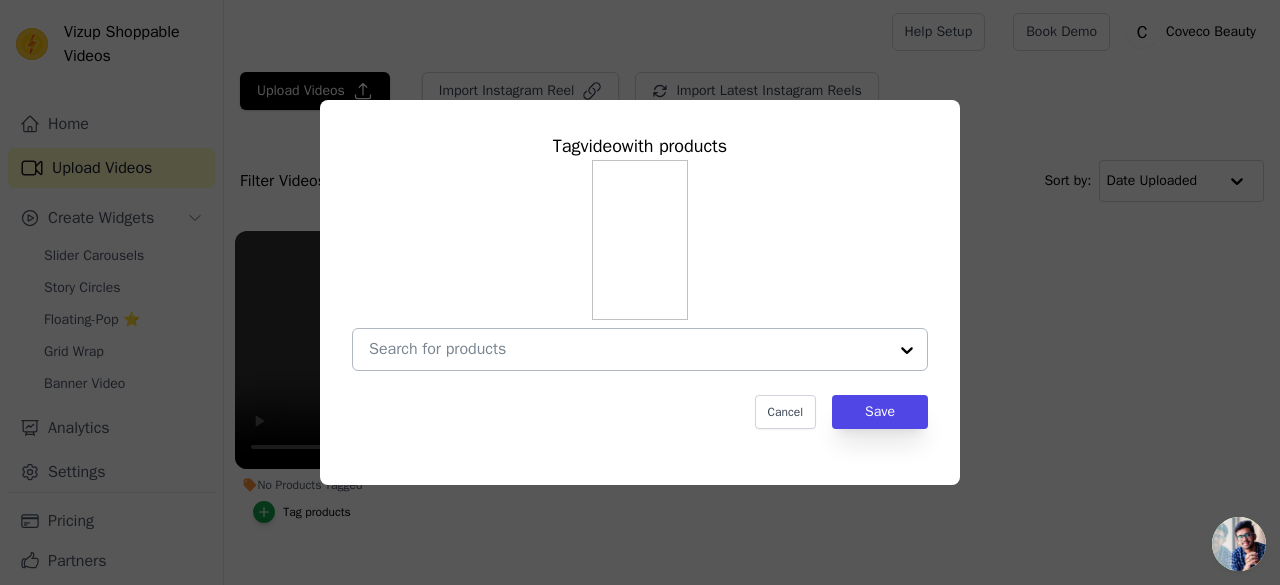 click at bounding box center [907, 349] 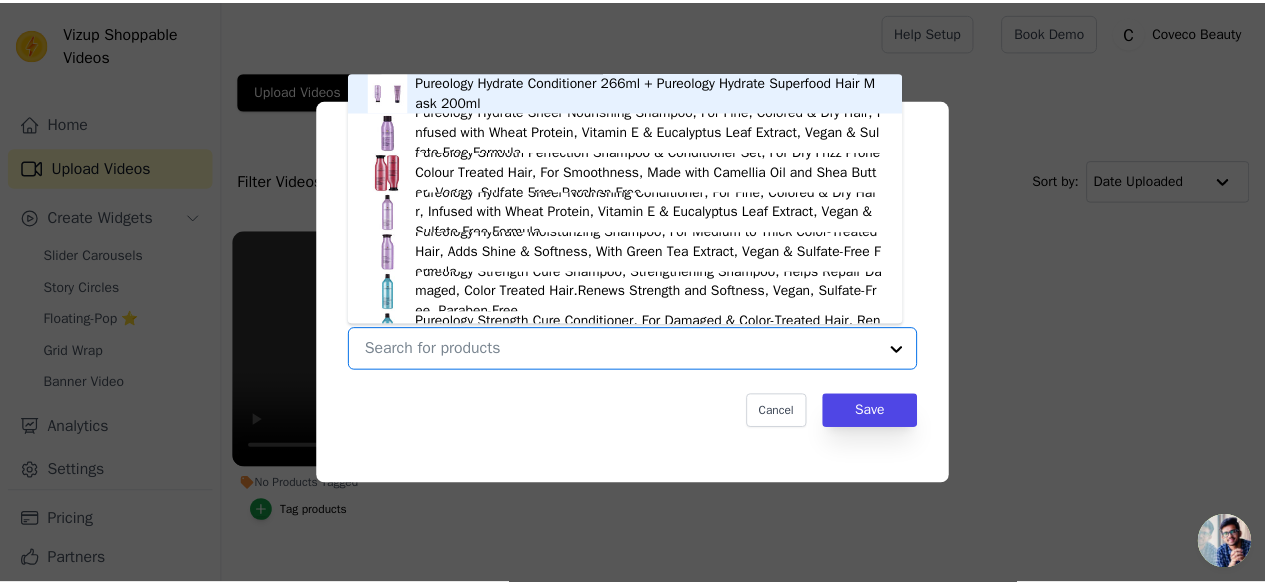 scroll, scrollTop: 28, scrollLeft: 0, axis: vertical 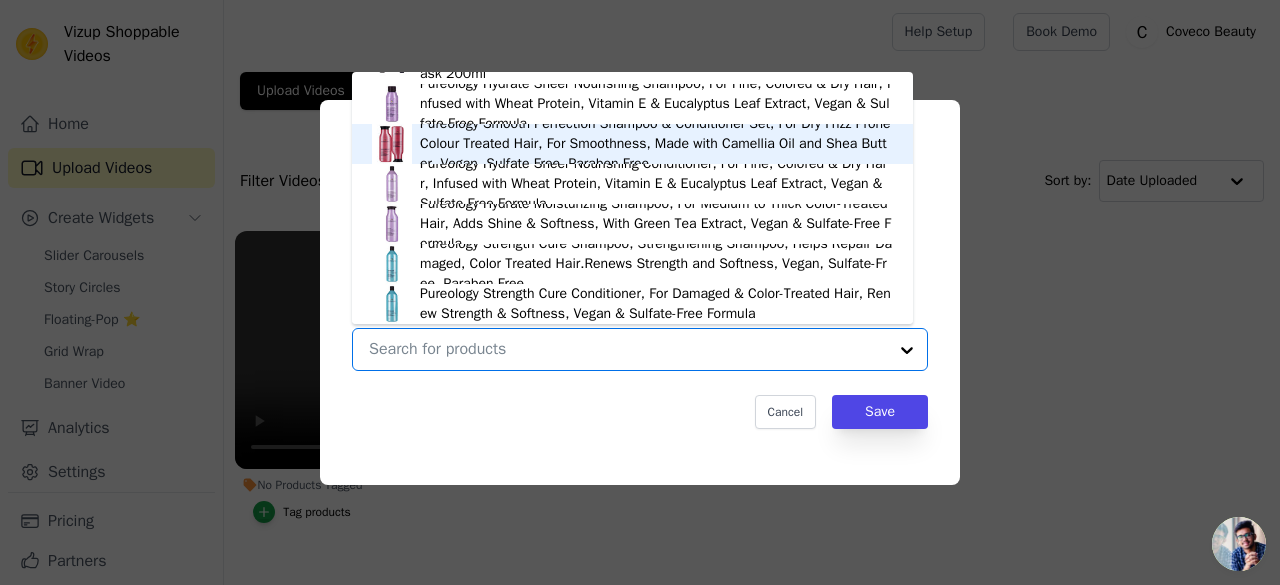 click at bounding box center [392, 144] 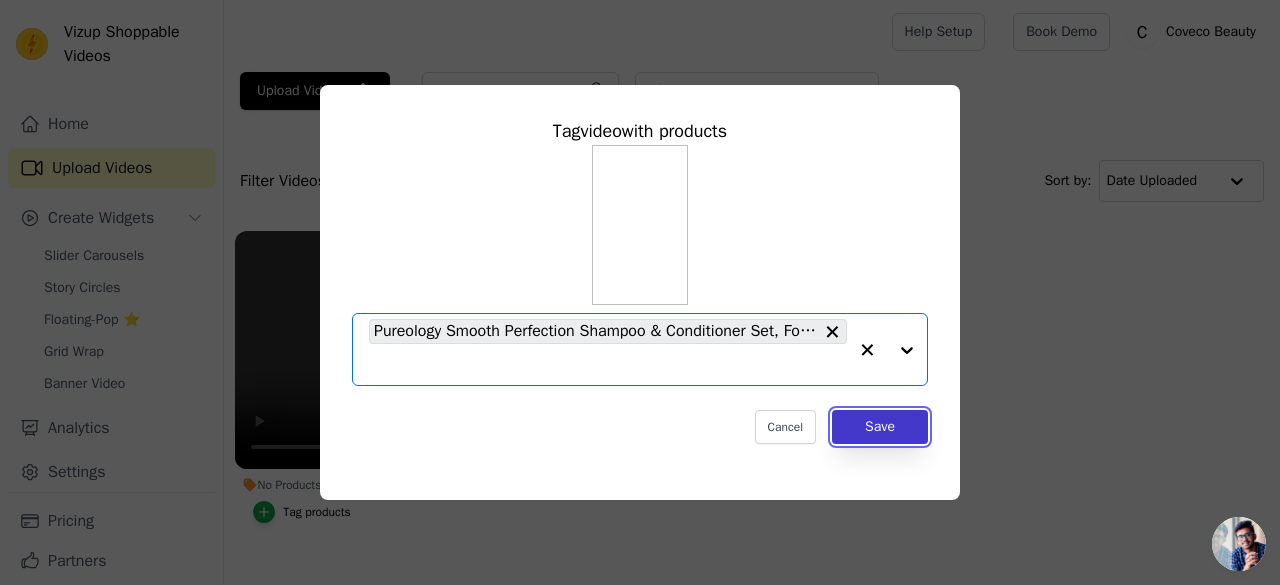 click on "Save" at bounding box center (880, 427) 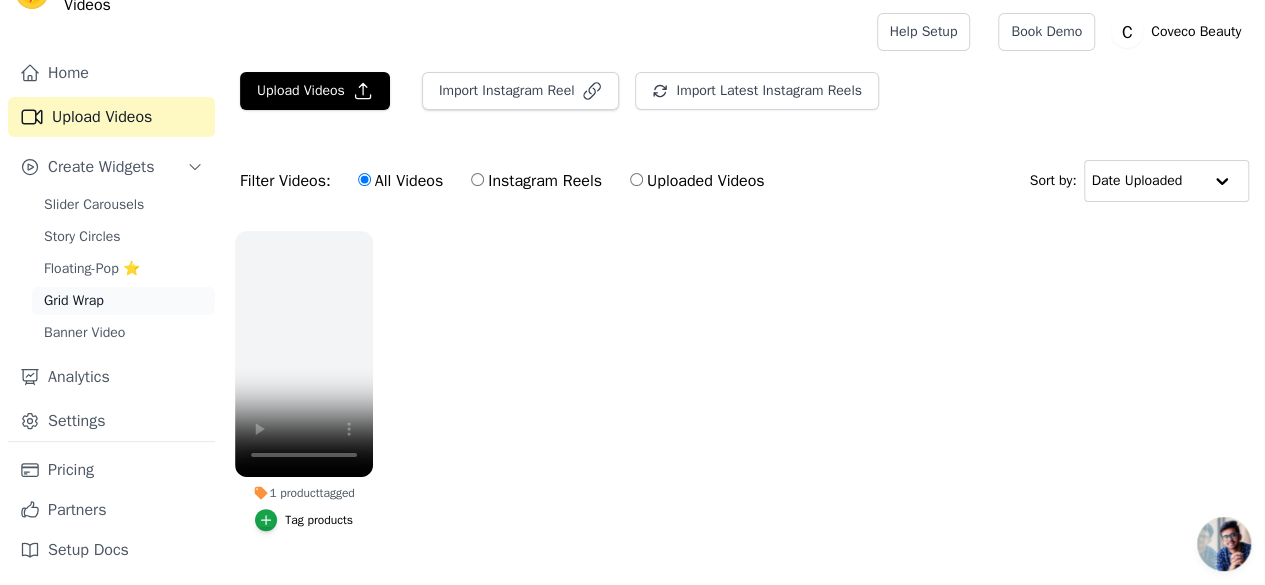 scroll, scrollTop: 0, scrollLeft: 0, axis: both 